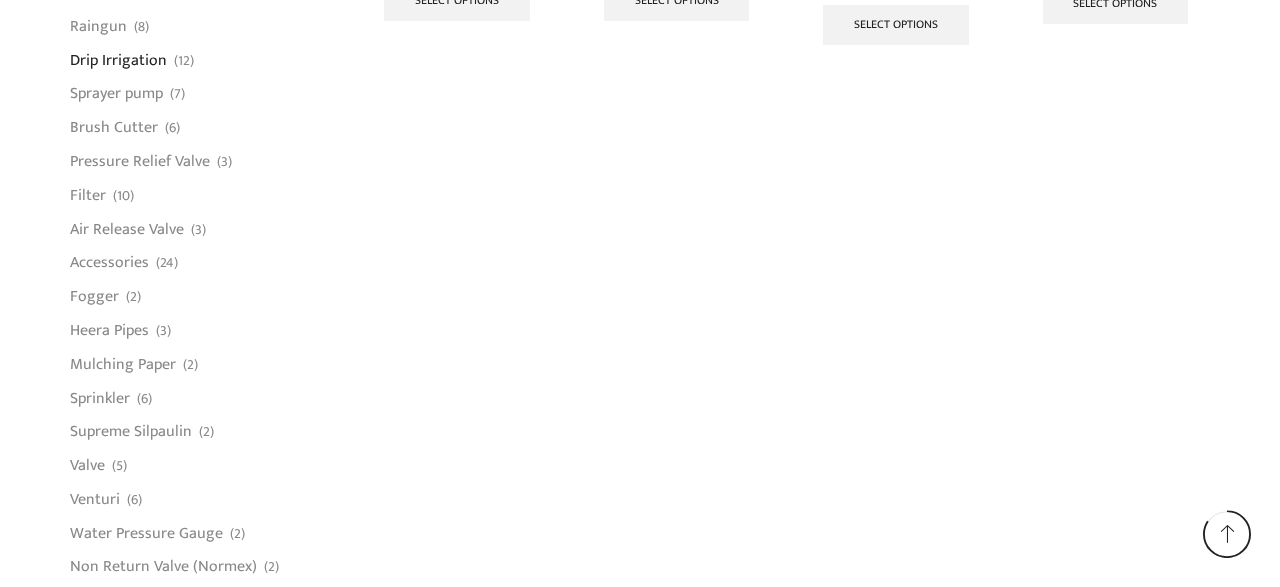 scroll, scrollTop: 1560, scrollLeft: 0, axis: vertical 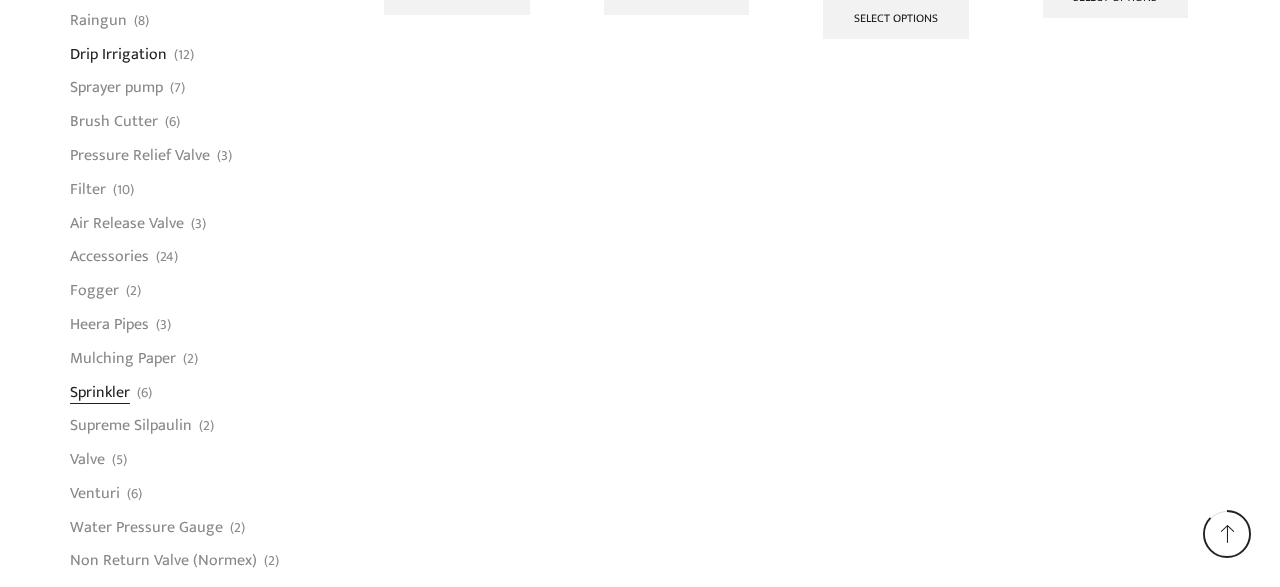 click on "Sprinkler" at bounding box center [100, 392] 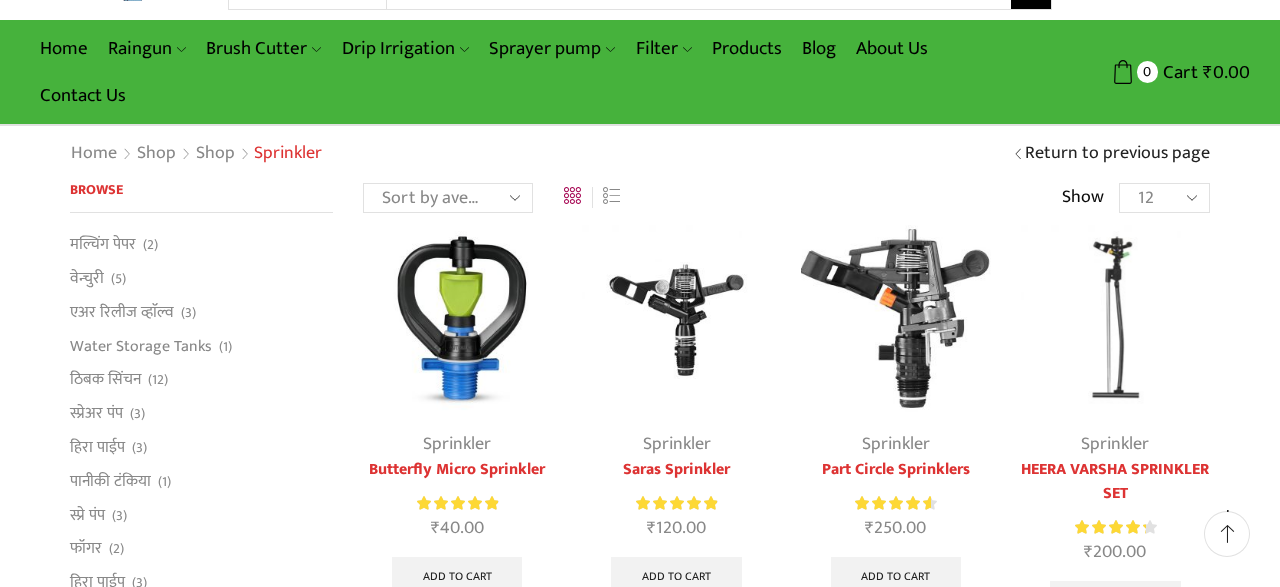 scroll, scrollTop: 0, scrollLeft: 0, axis: both 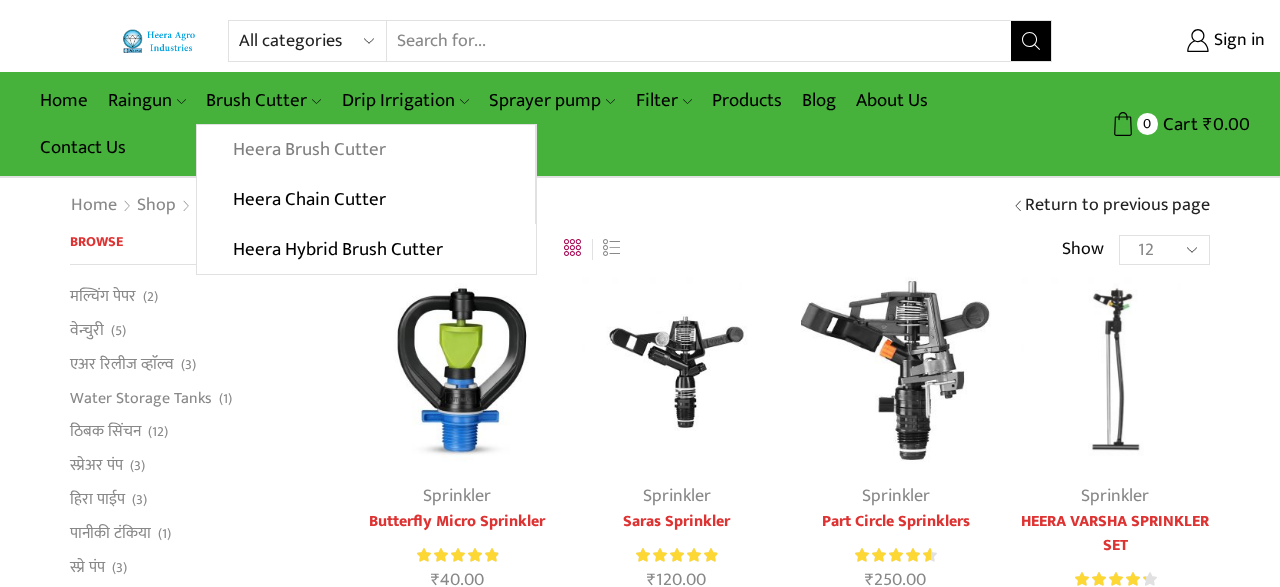 click on "Heera Brush Cutter" at bounding box center [365, 150] 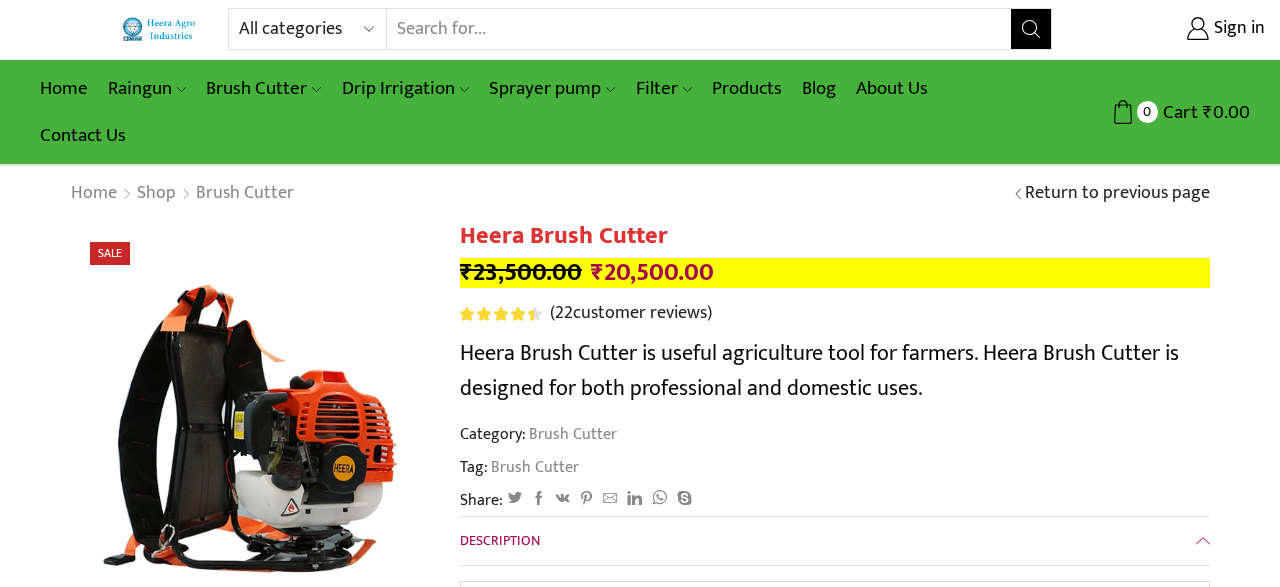 scroll, scrollTop: 0, scrollLeft: 0, axis: both 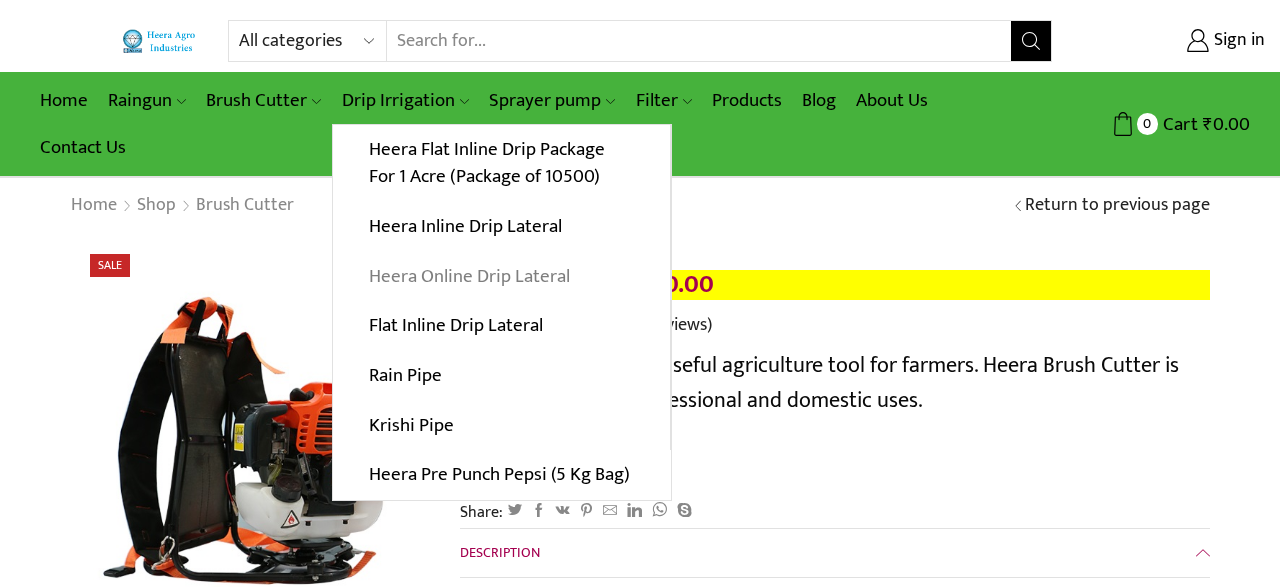 click on "Heera Online Drip Lateral" at bounding box center [501, 276] 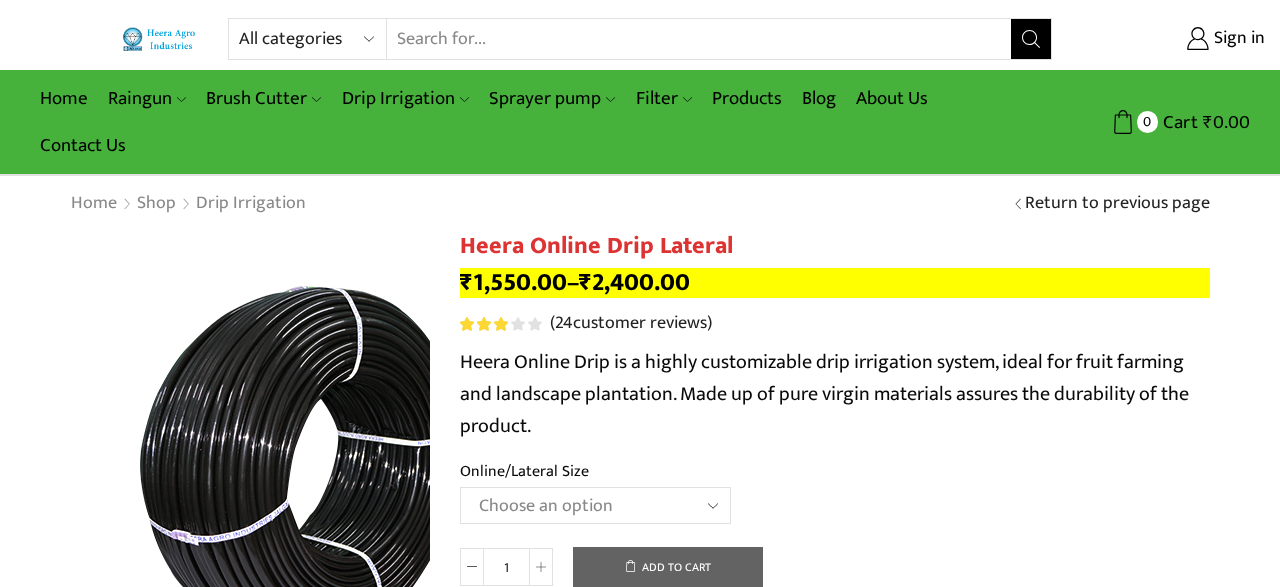 scroll, scrollTop: 0, scrollLeft: 0, axis: both 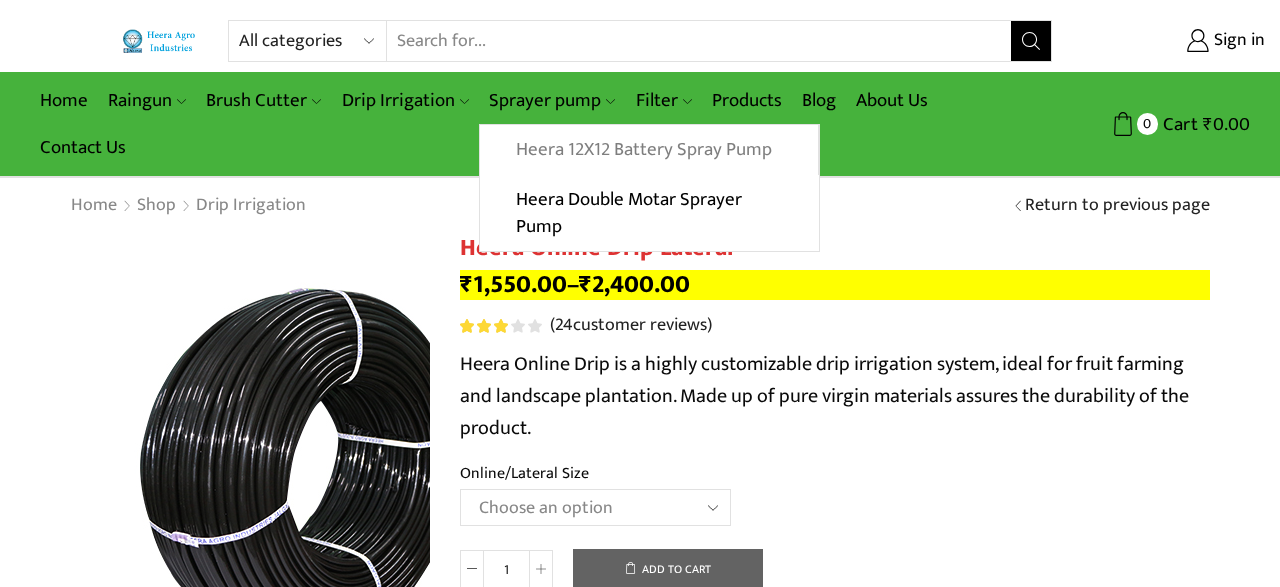 click on "Heera 12X12 Battery Spray Pump" at bounding box center [648, 150] 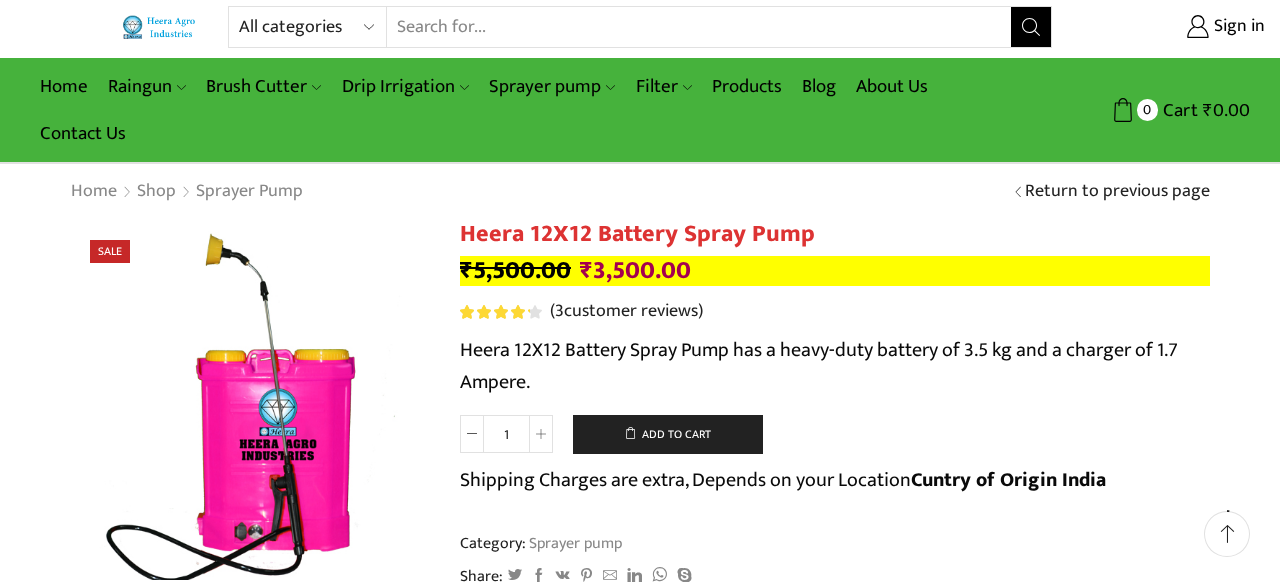 scroll, scrollTop: 0, scrollLeft: 0, axis: both 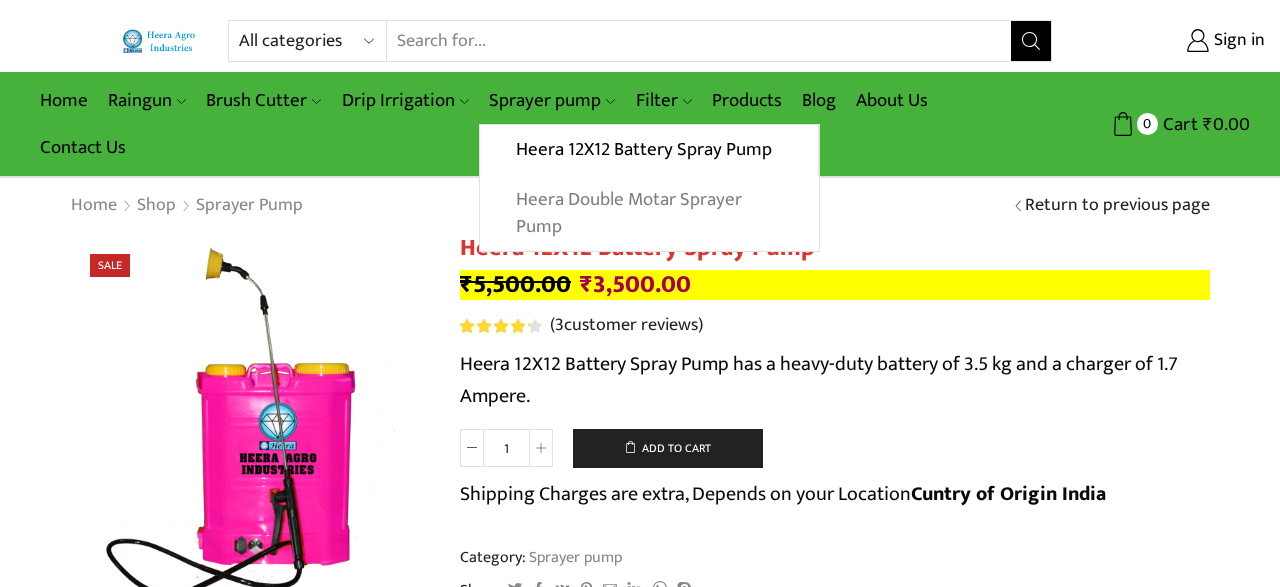click on "Heera Double Motar Sprayer Pump" at bounding box center (649, 213) 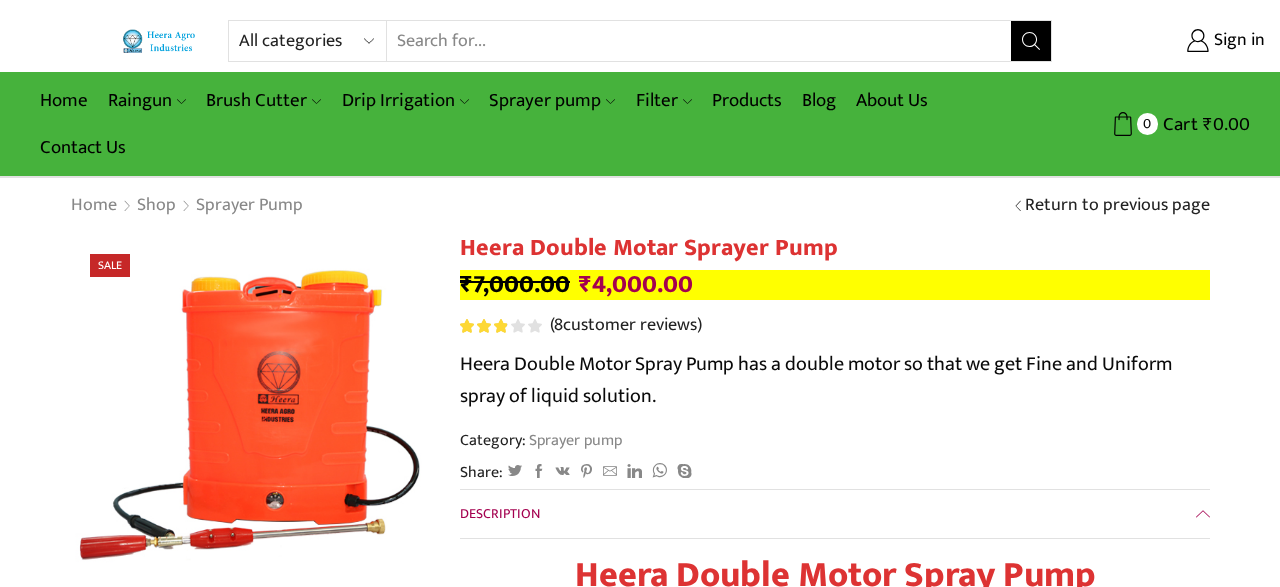 scroll, scrollTop: 0, scrollLeft: 0, axis: both 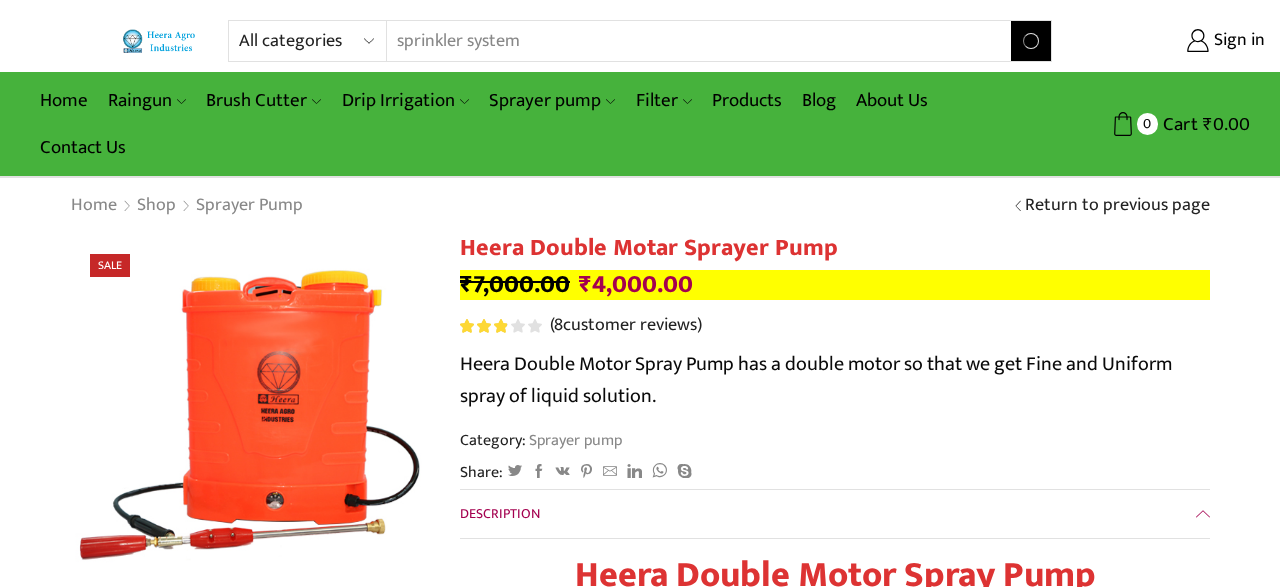 type on "sprinkler system" 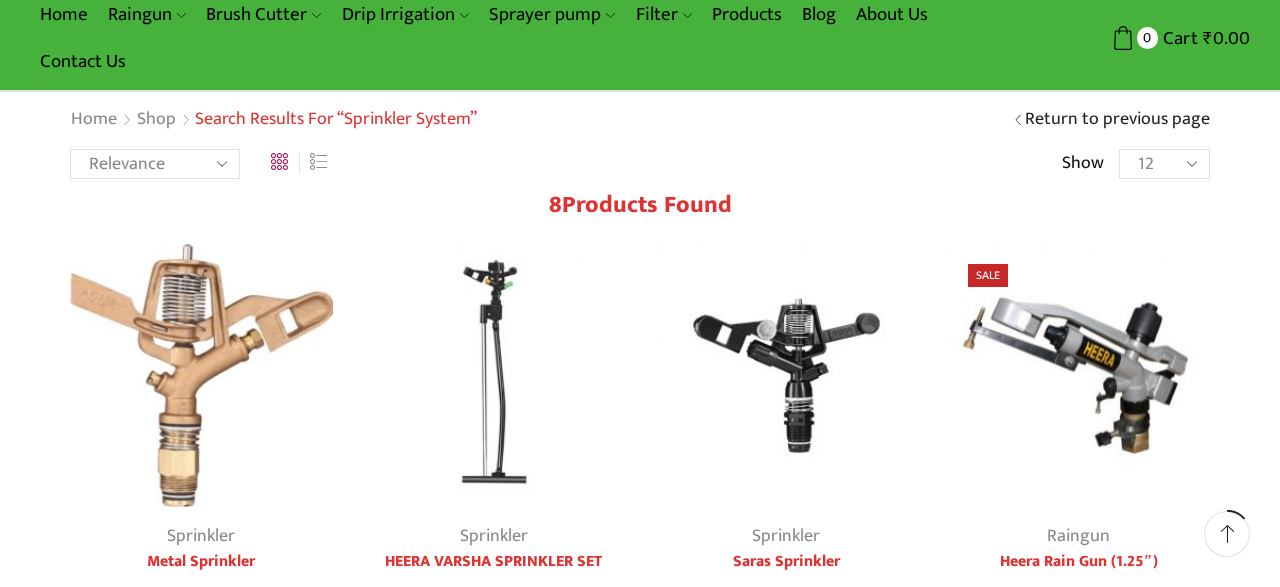 scroll, scrollTop: 0, scrollLeft: 0, axis: both 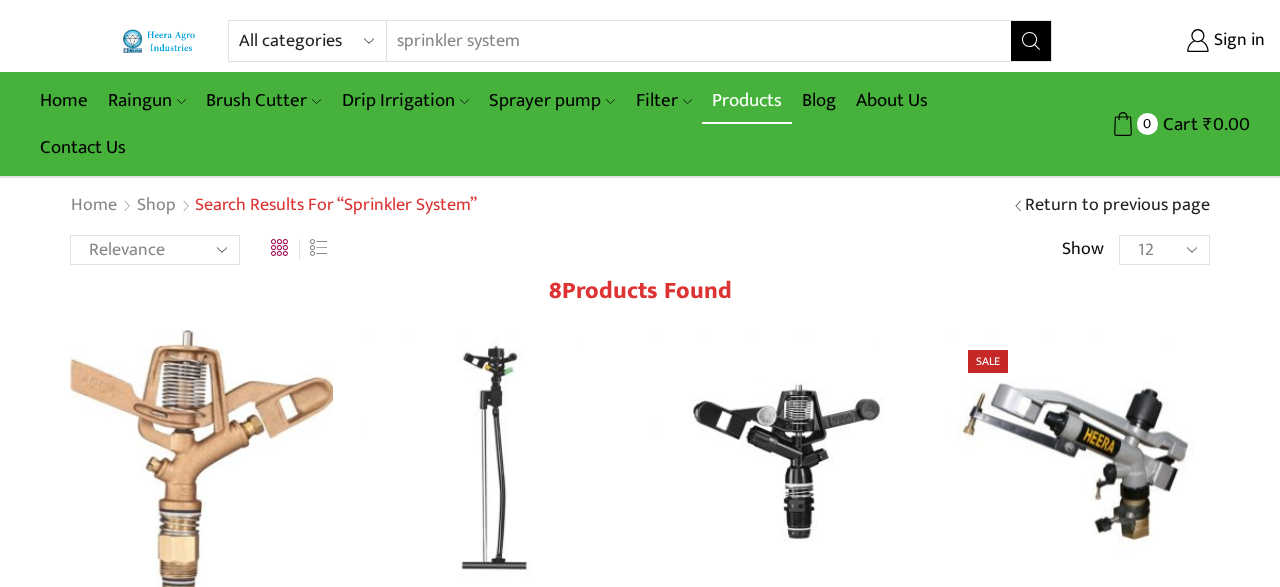 click on "Products" at bounding box center (747, 100) 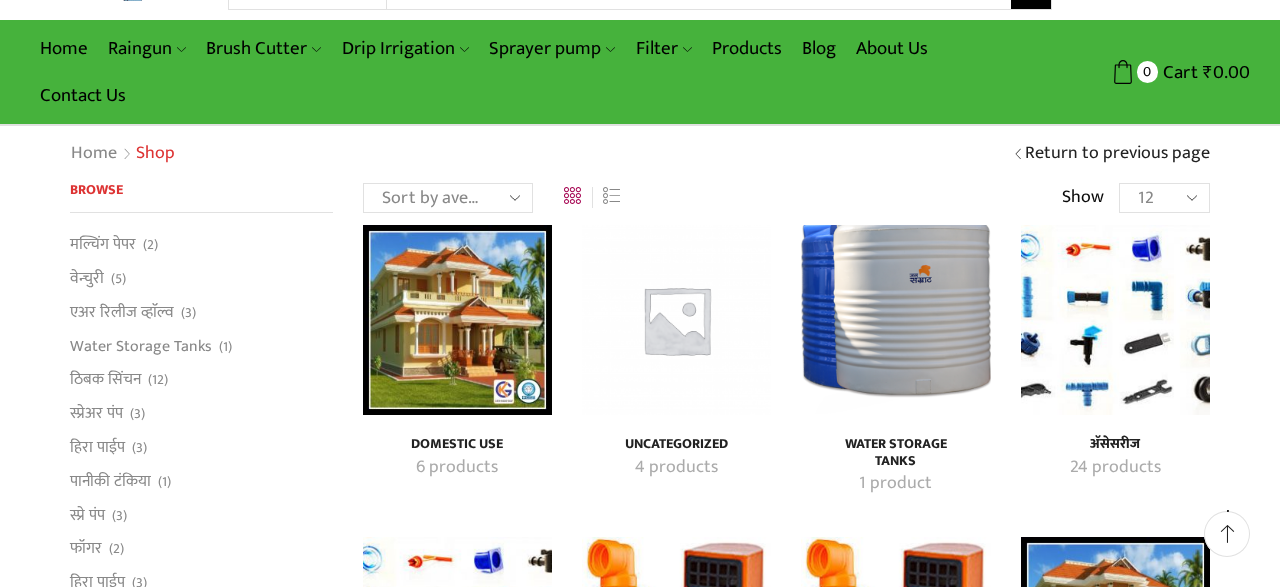 scroll, scrollTop: 104, scrollLeft: 0, axis: vertical 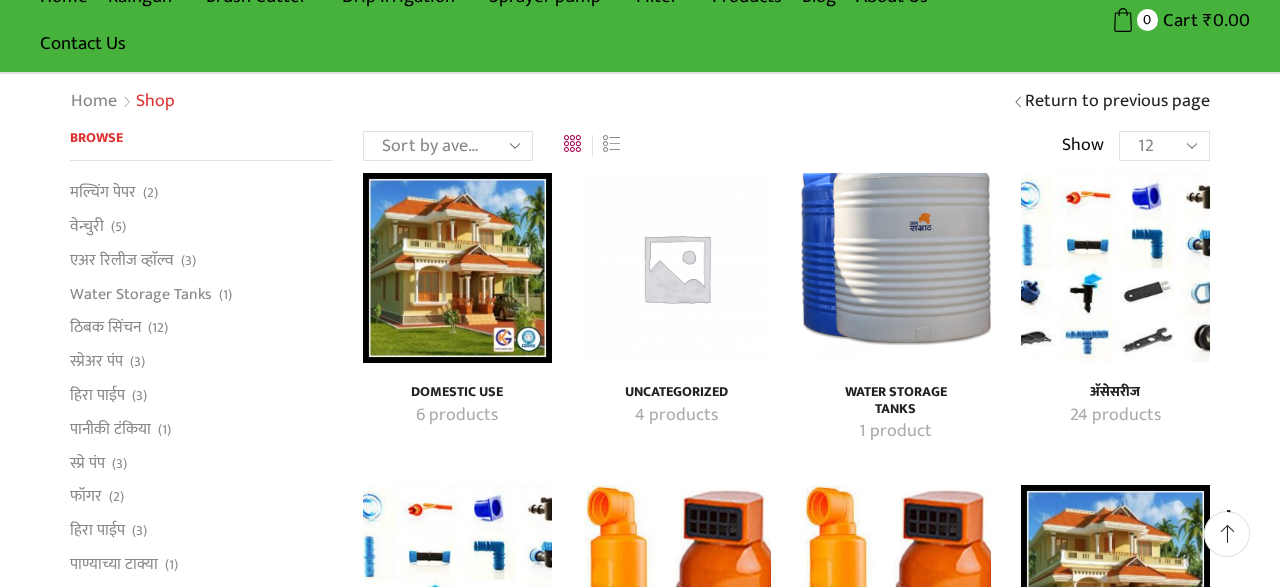 click at bounding box center [1115, 267] 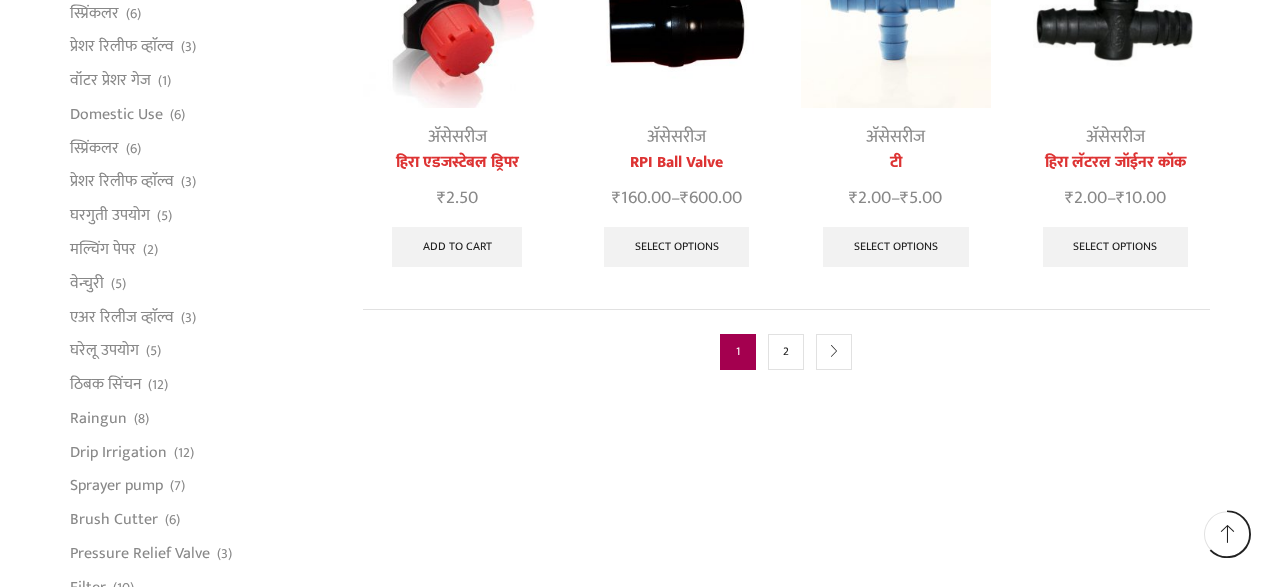 scroll, scrollTop: 1196, scrollLeft: 0, axis: vertical 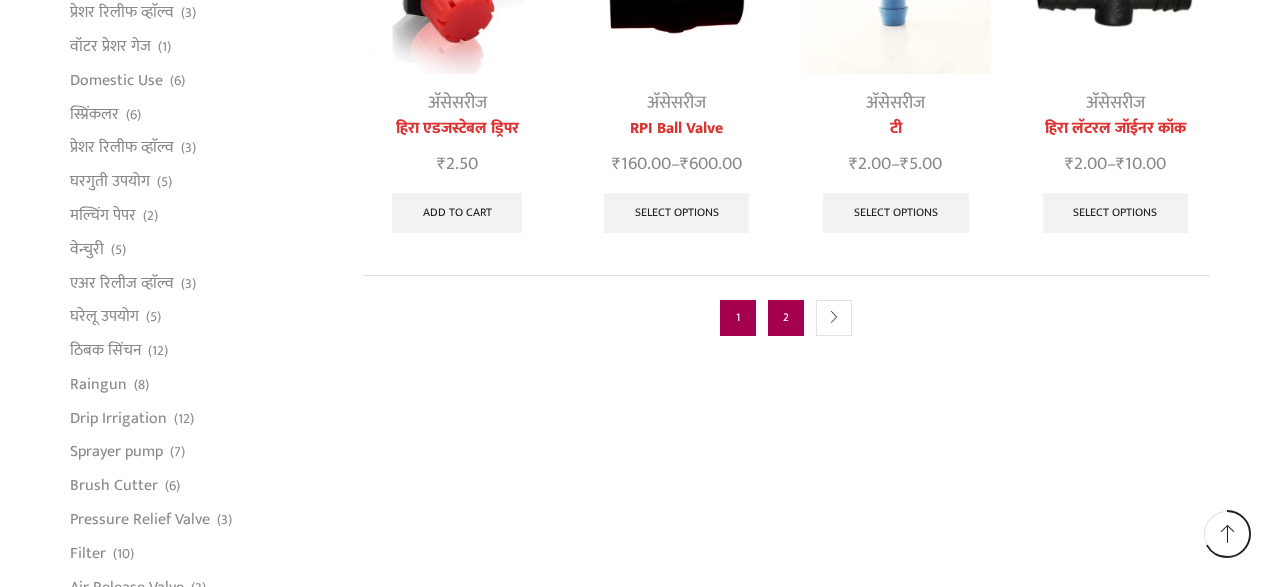click on "2" at bounding box center (786, 318) 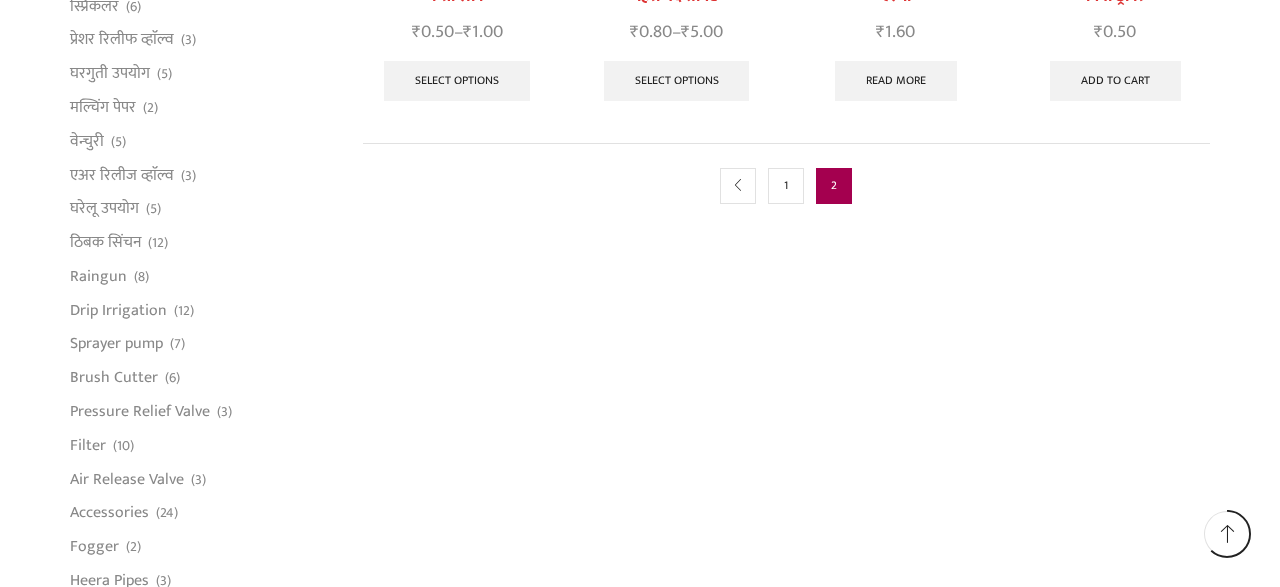 scroll, scrollTop: 1352, scrollLeft: 0, axis: vertical 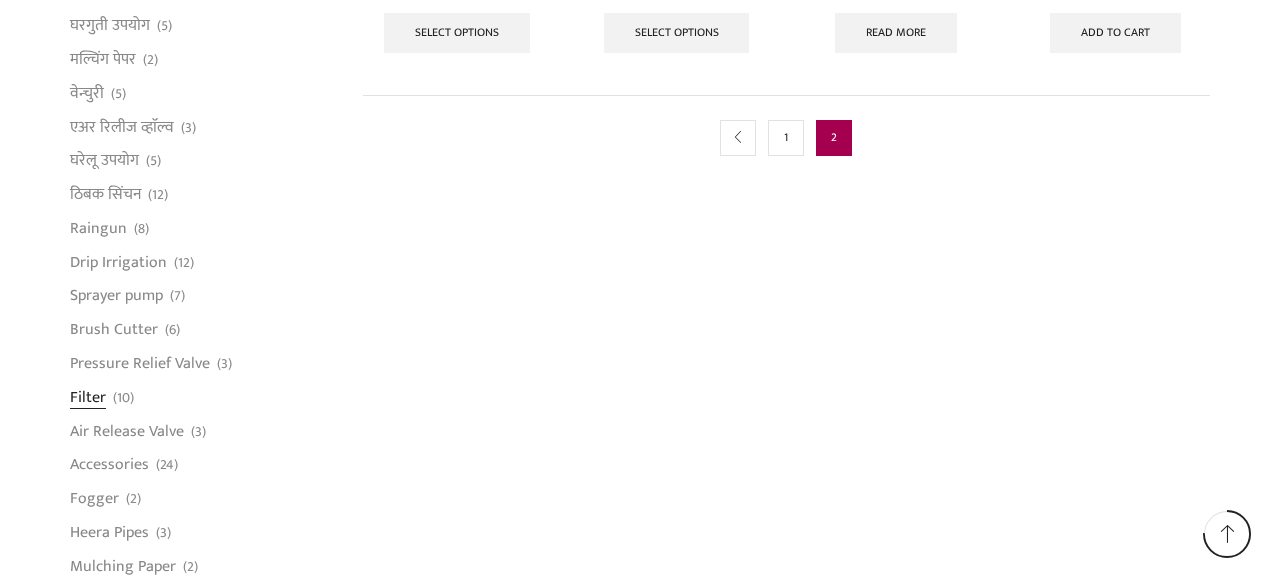click on "Filter" at bounding box center (88, 397) 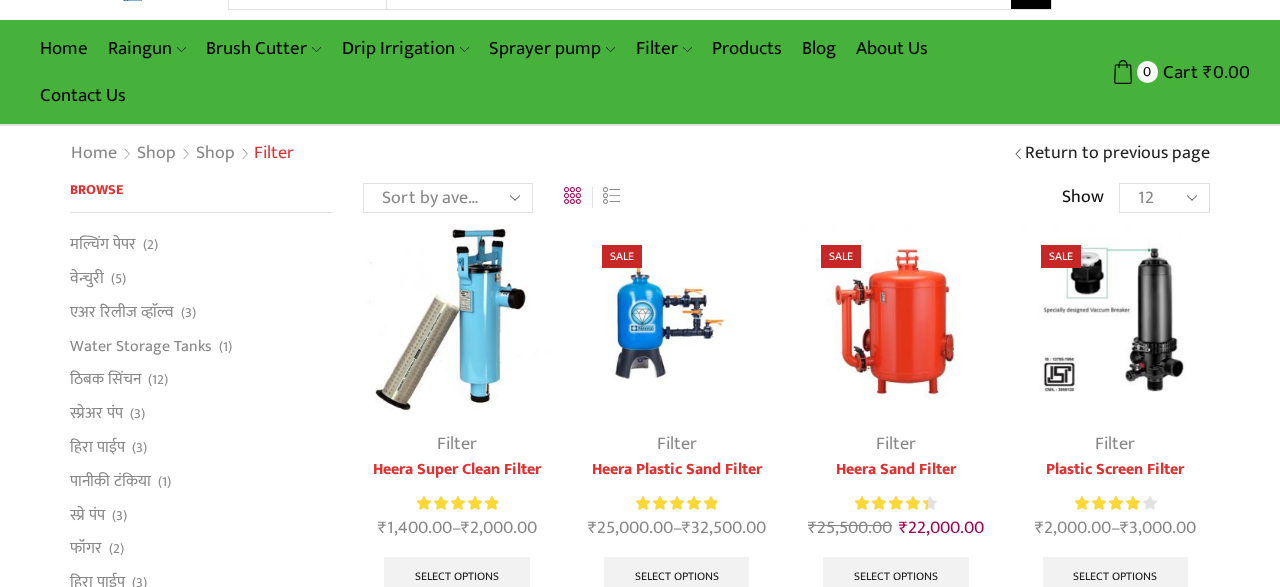 scroll, scrollTop: 0, scrollLeft: 0, axis: both 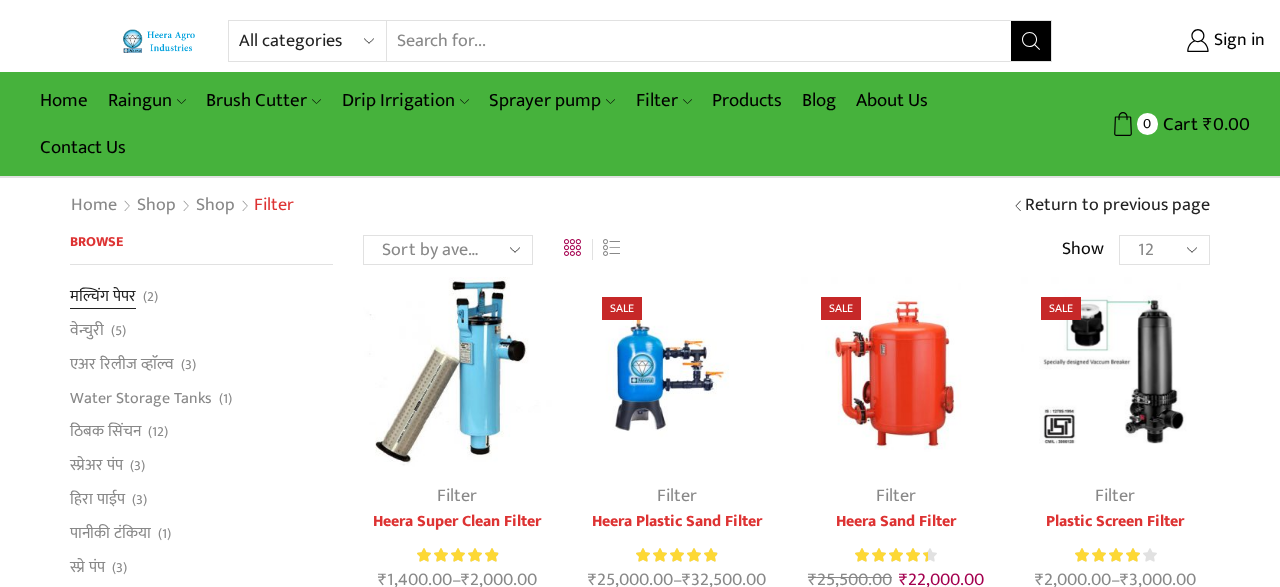 click on "मल्चिंग पेपर" at bounding box center [103, 299] 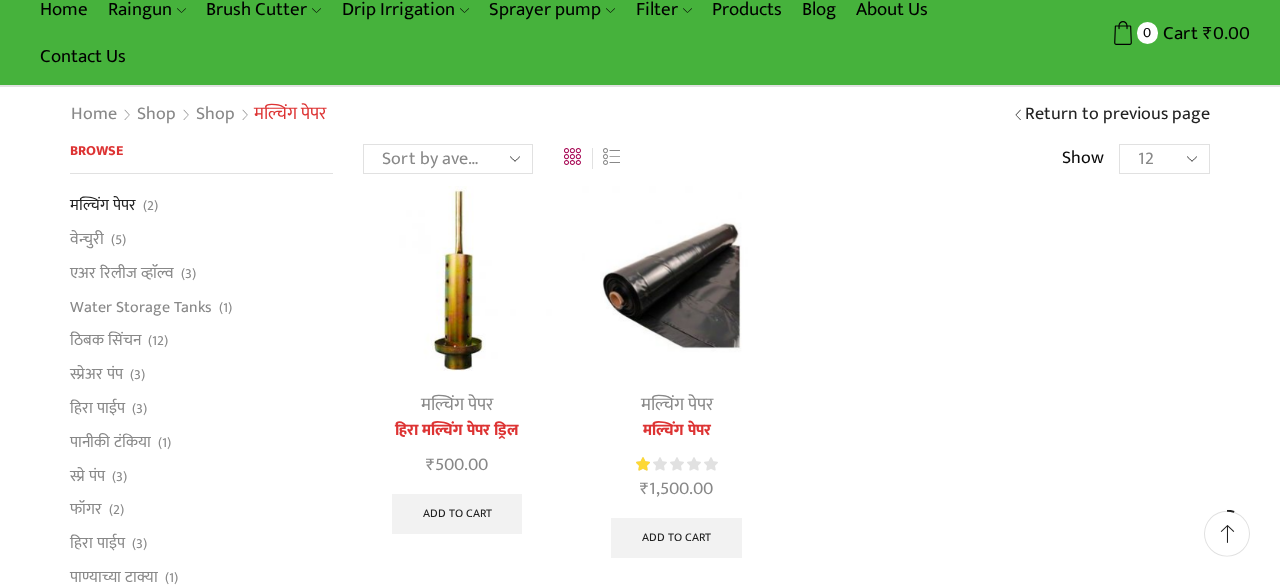 scroll, scrollTop: 104, scrollLeft: 0, axis: vertical 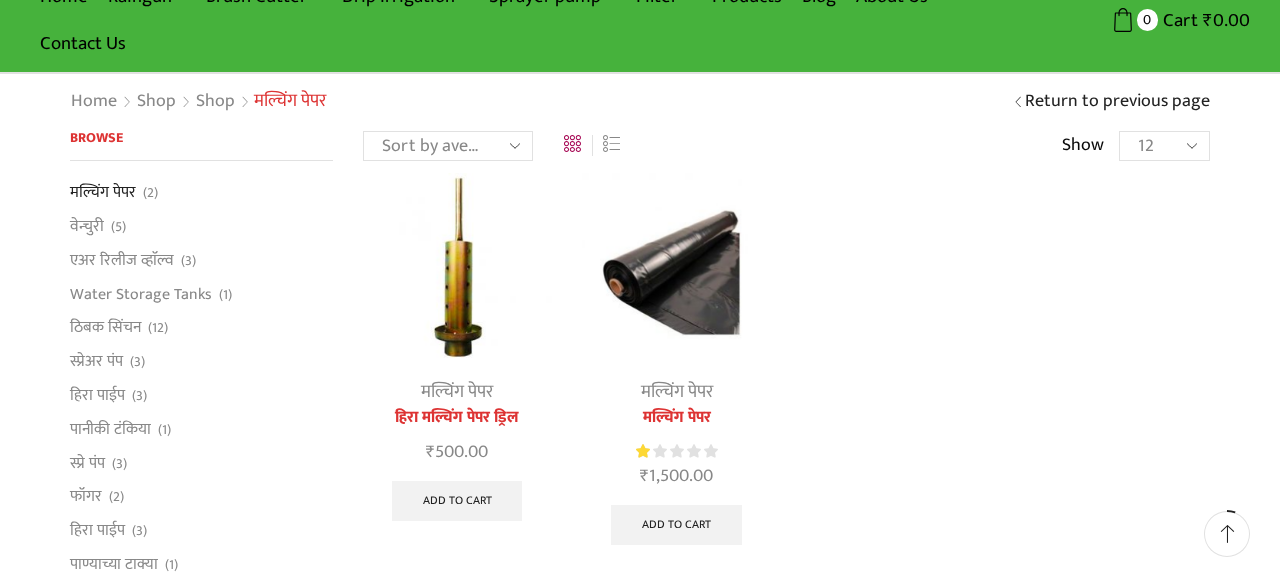 click on "मल्चिंग पेपर
हिरा मल्चिंग पेपर ड्रिल
₹ 500.00
Add to cart" at bounding box center (457, 353) 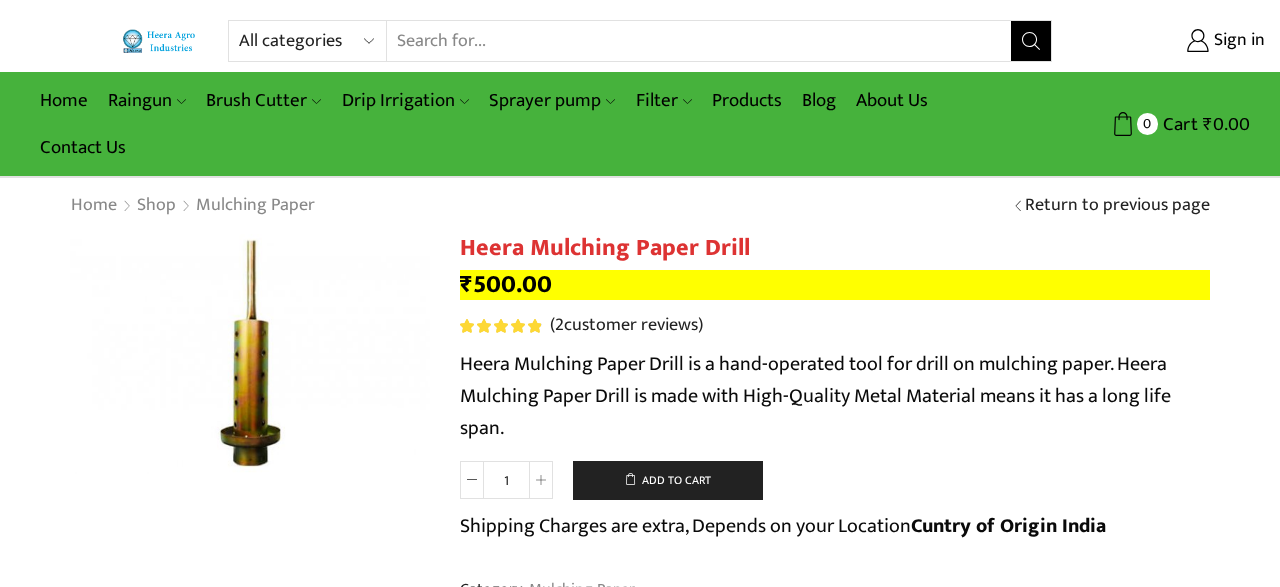 scroll, scrollTop: 0, scrollLeft: 0, axis: both 